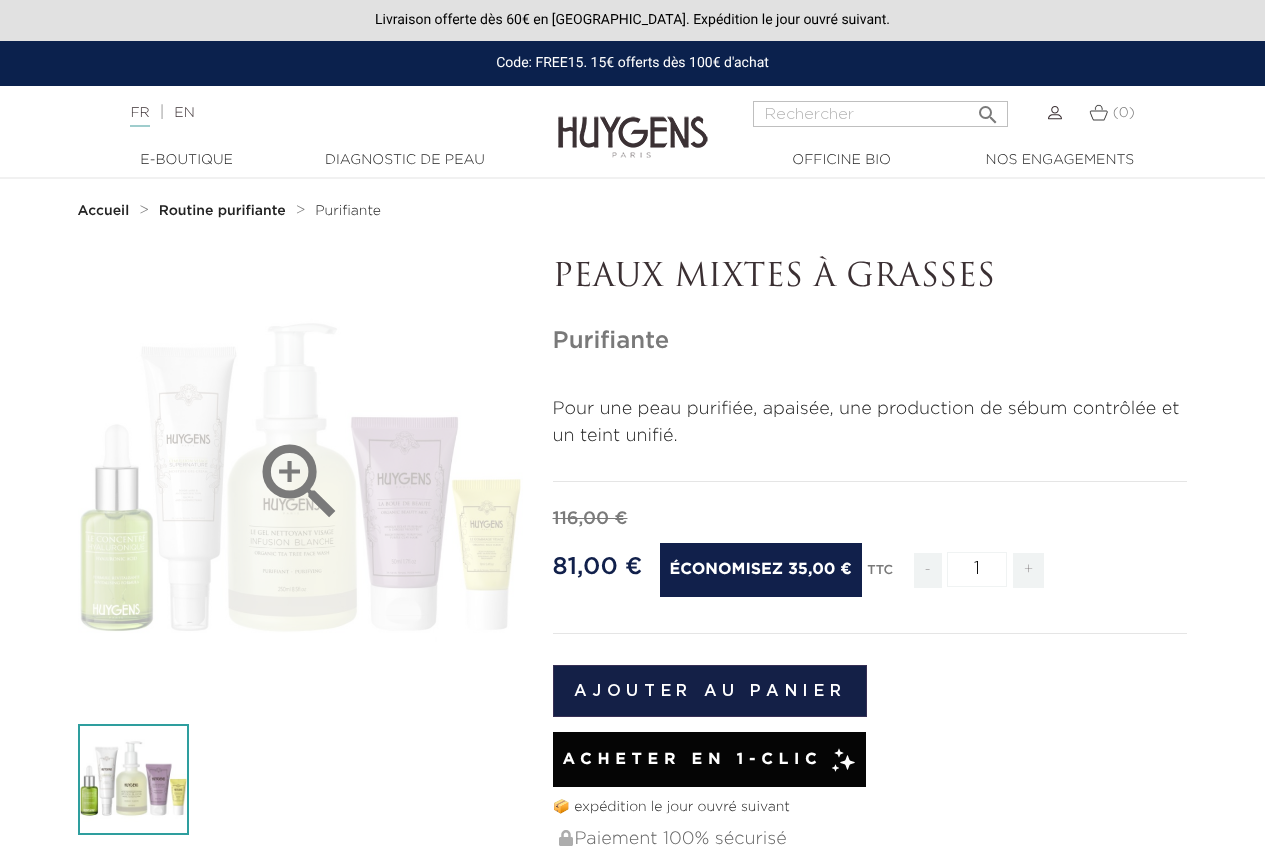 scroll, scrollTop: 0, scrollLeft: 0, axis: both 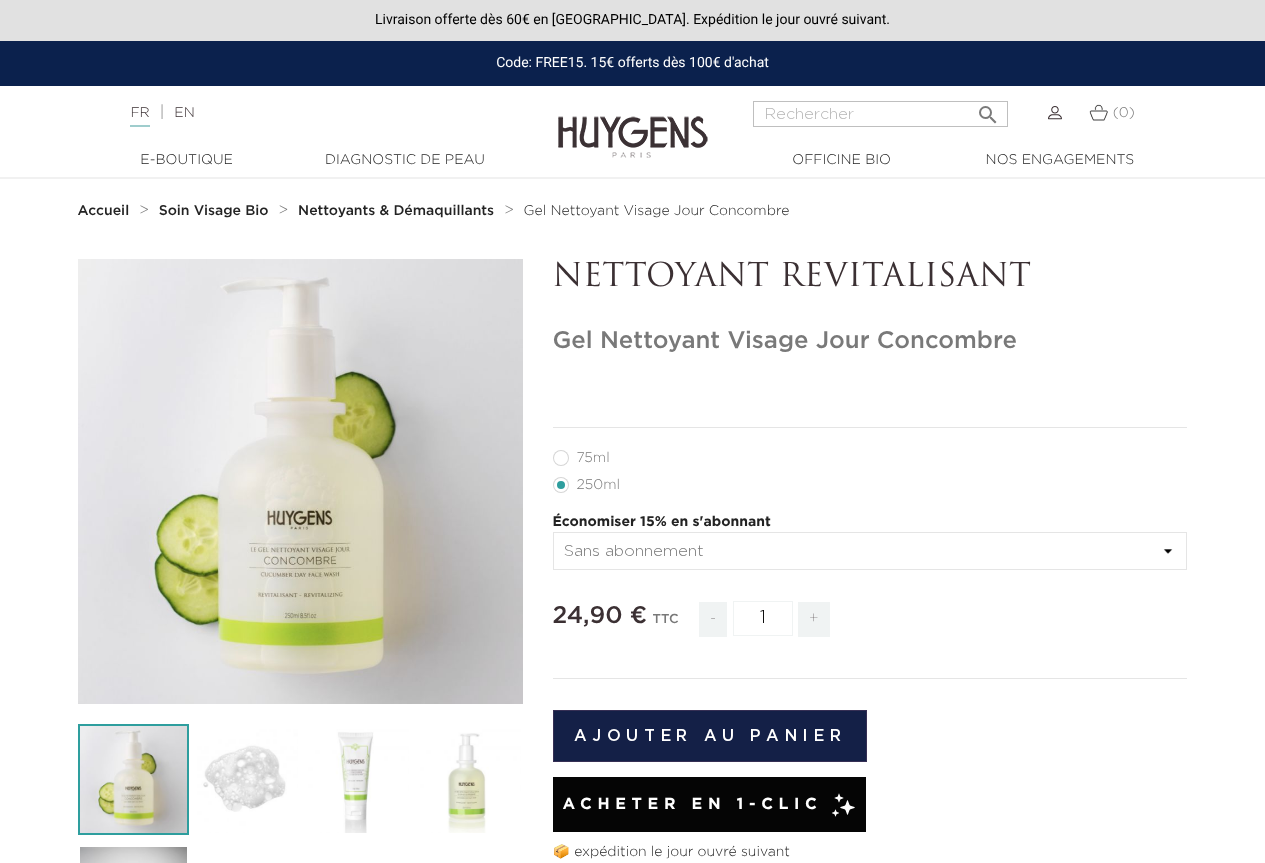 click on "75ml" at bounding box center [593, 458] 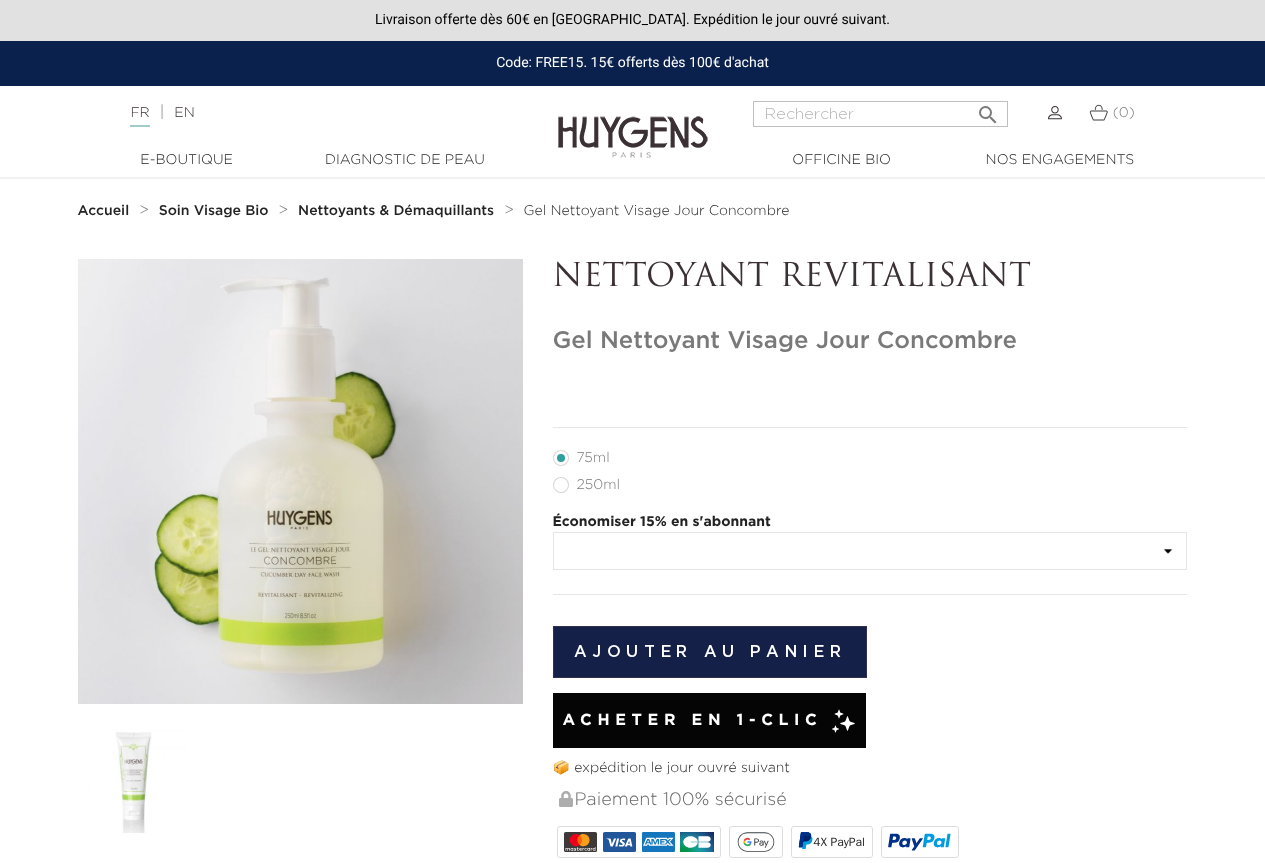 click at bounding box center (870, 551) 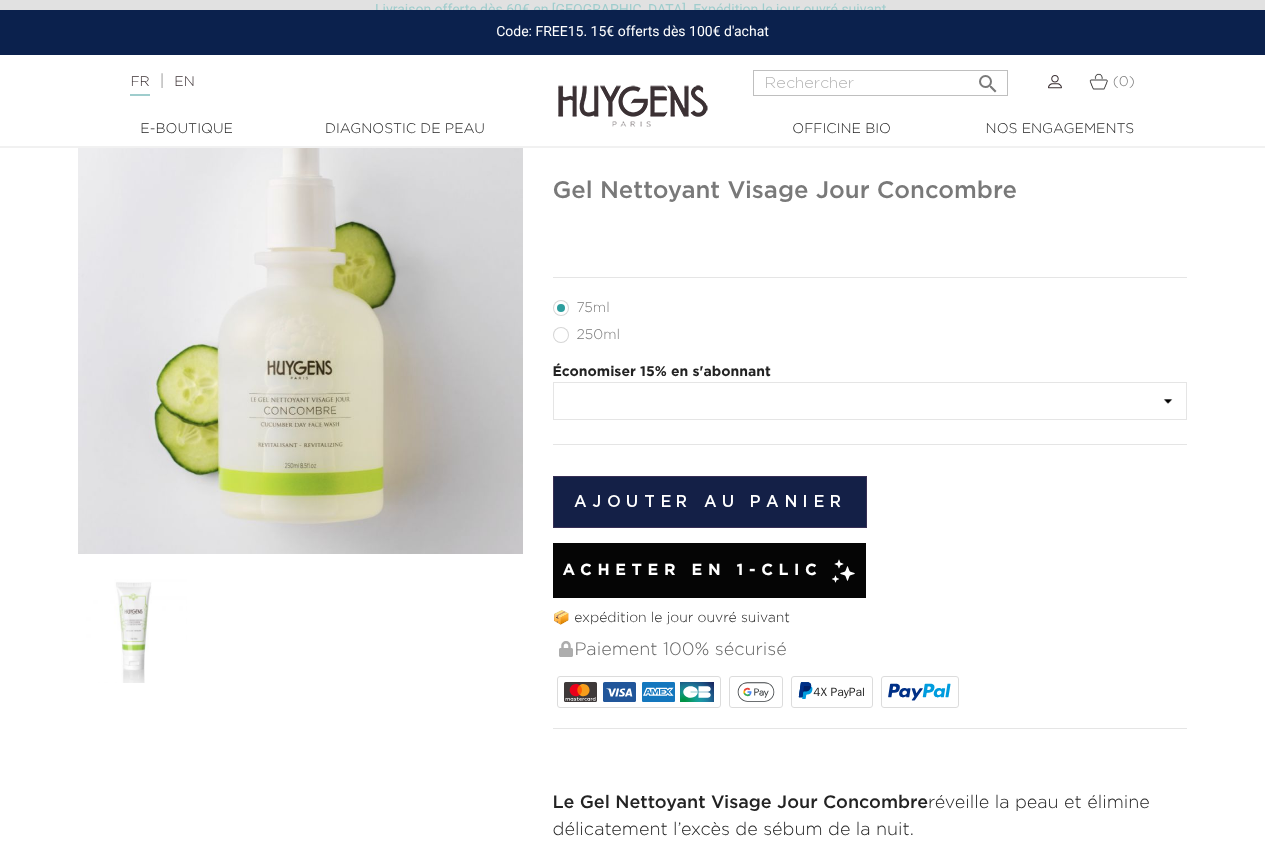 scroll, scrollTop: 200, scrollLeft: 0, axis: vertical 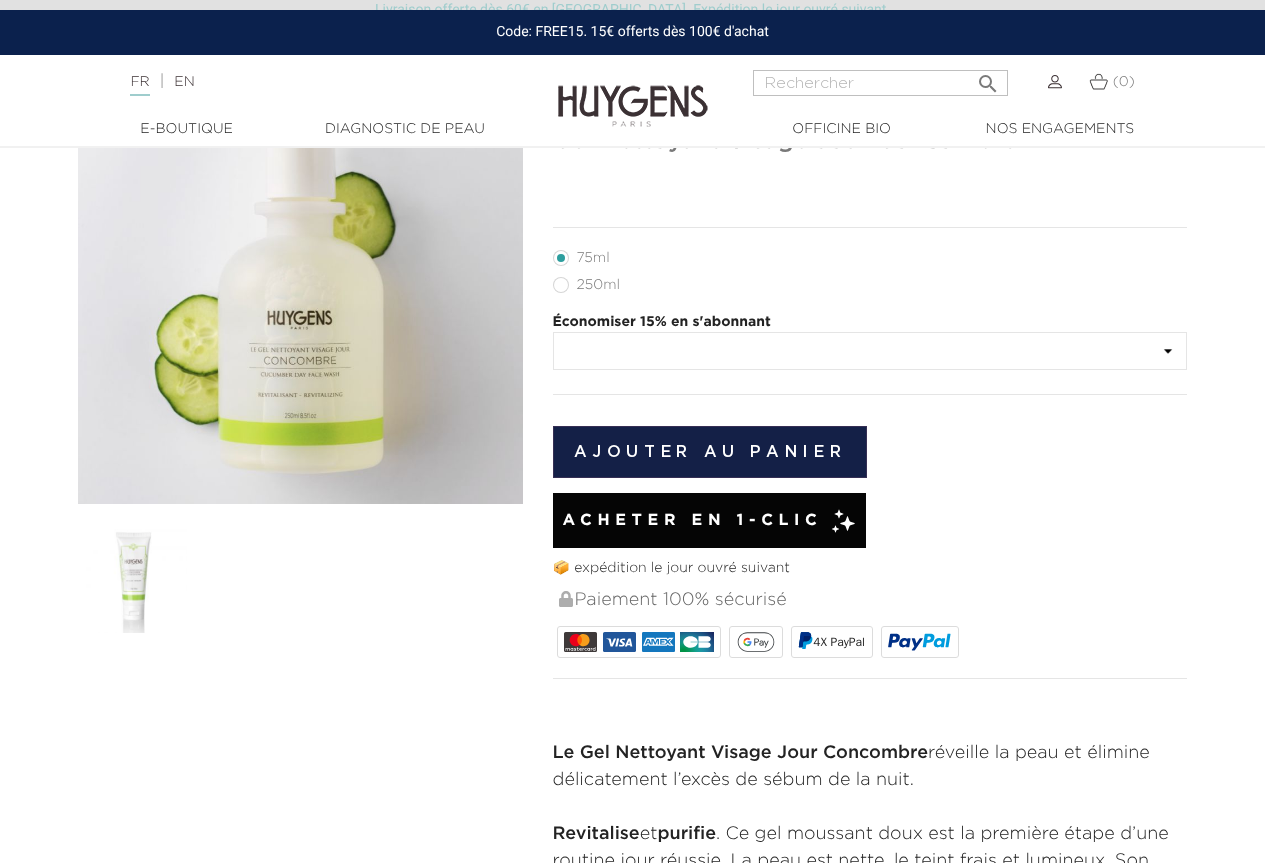 click on "250ml" at bounding box center (598, 285) 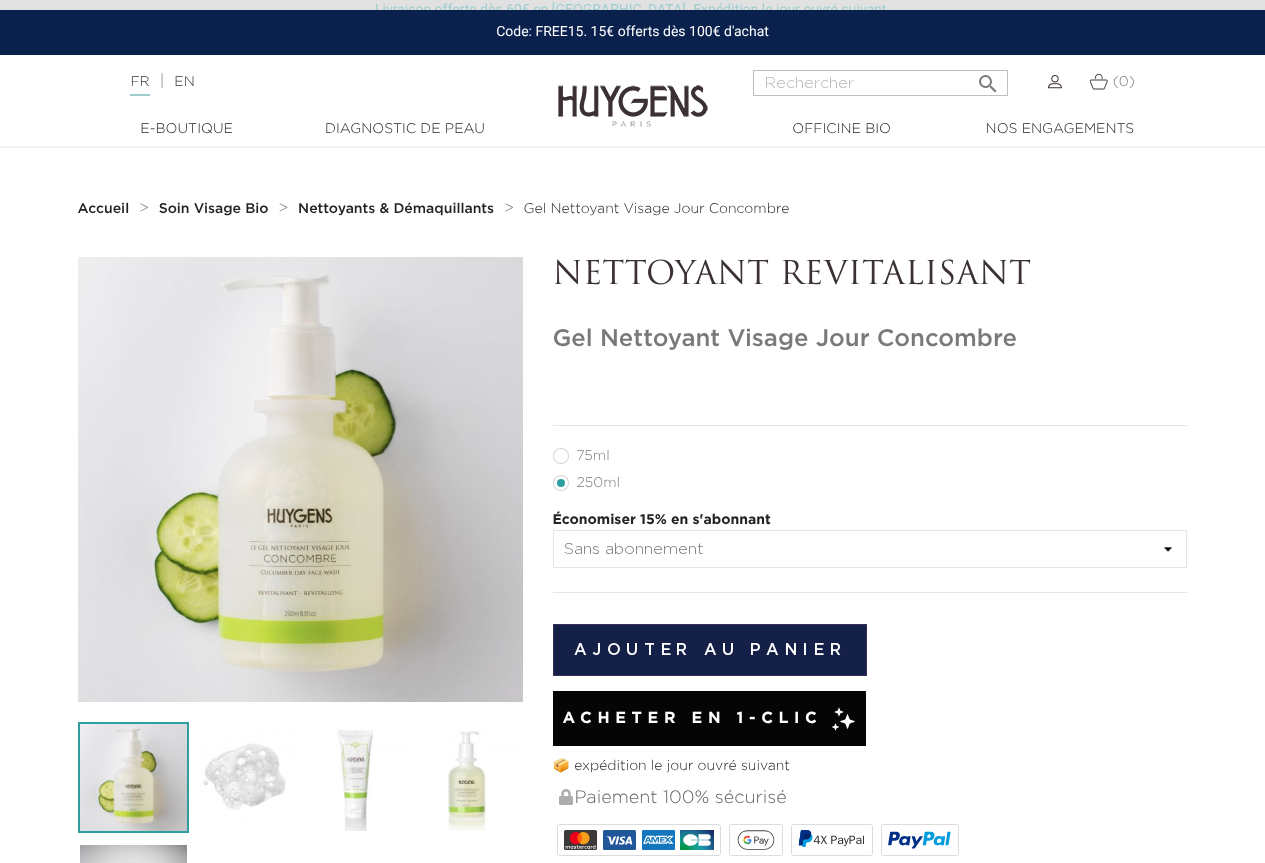 scroll, scrollTop: 0, scrollLeft: 0, axis: both 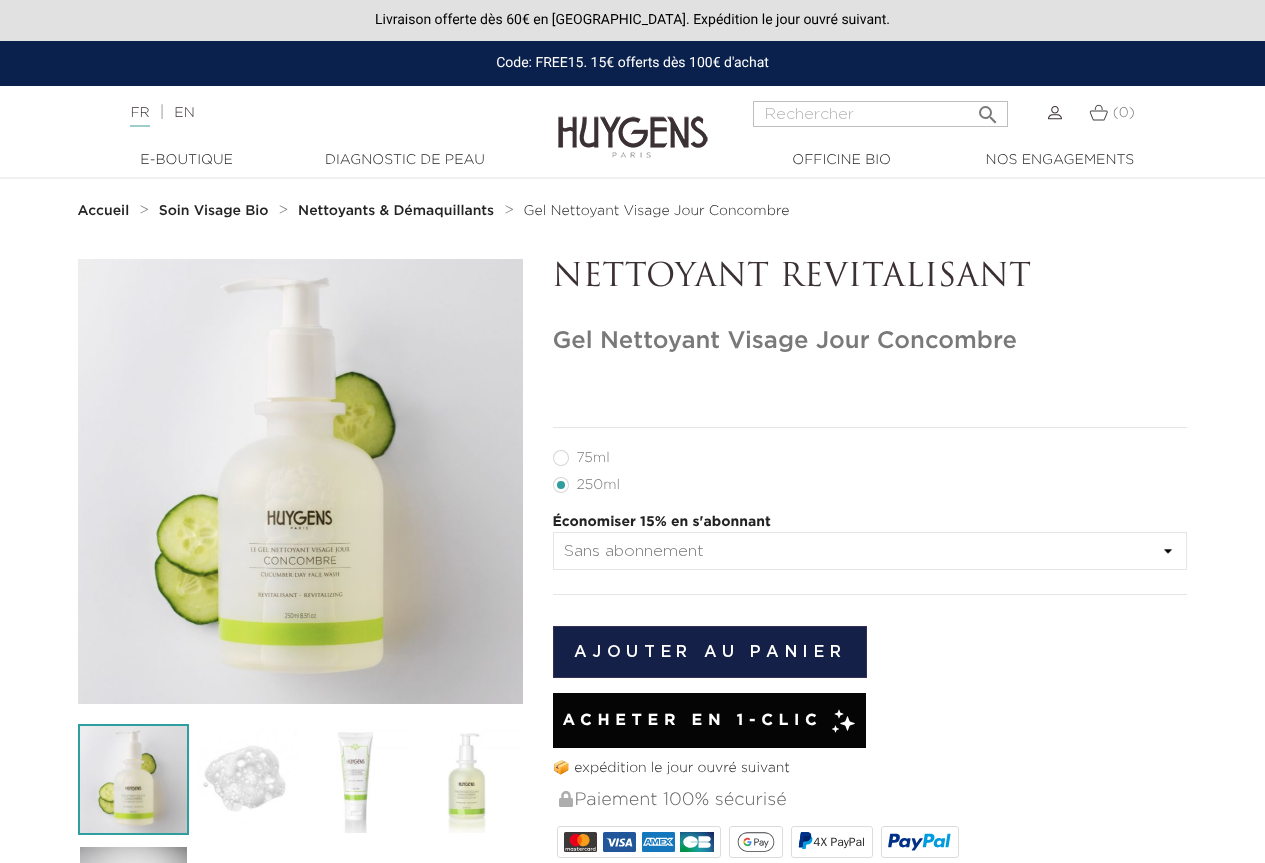click on "Sans abonnement" at bounding box center [870, 551] 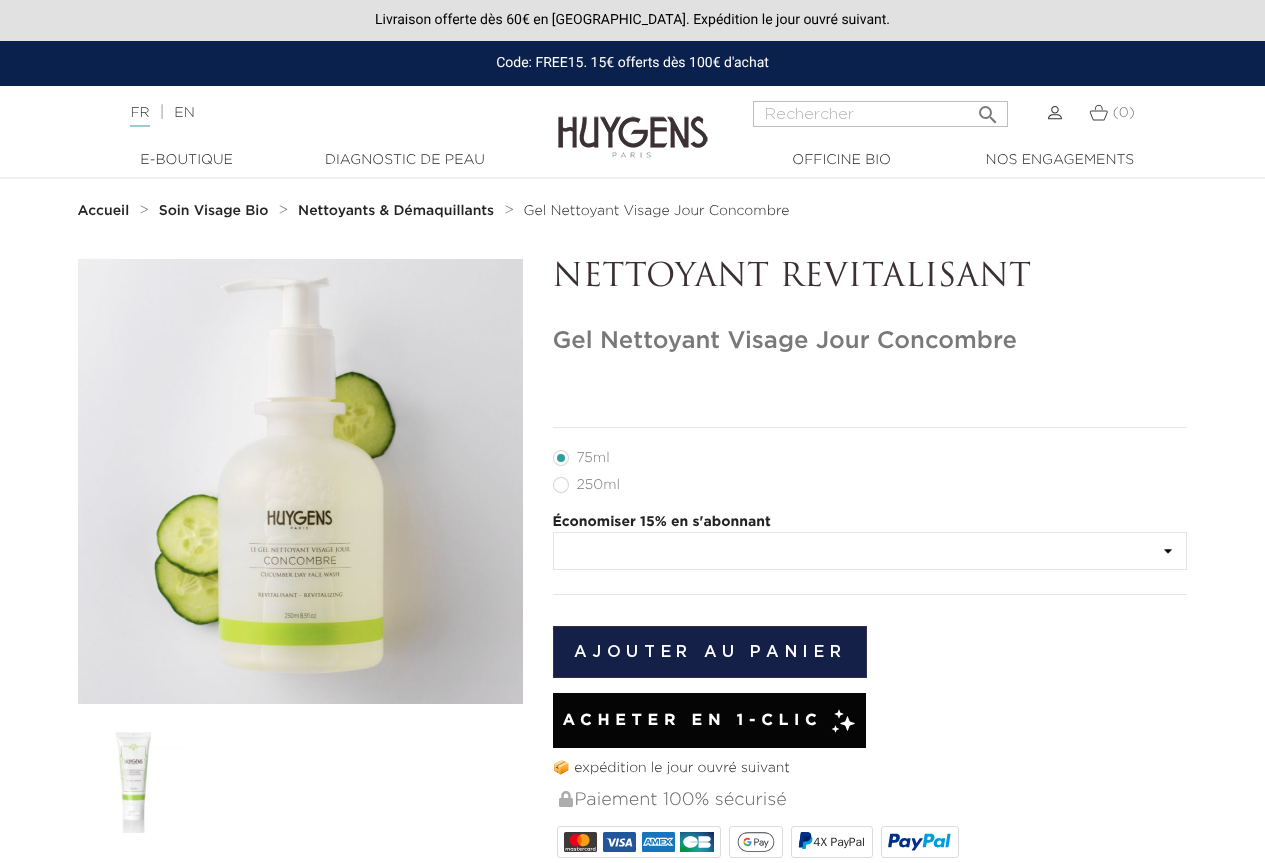 drag, startPoint x: 635, startPoint y: 536, endPoint x: 643, endPoint y: 546, distance: 12.806249 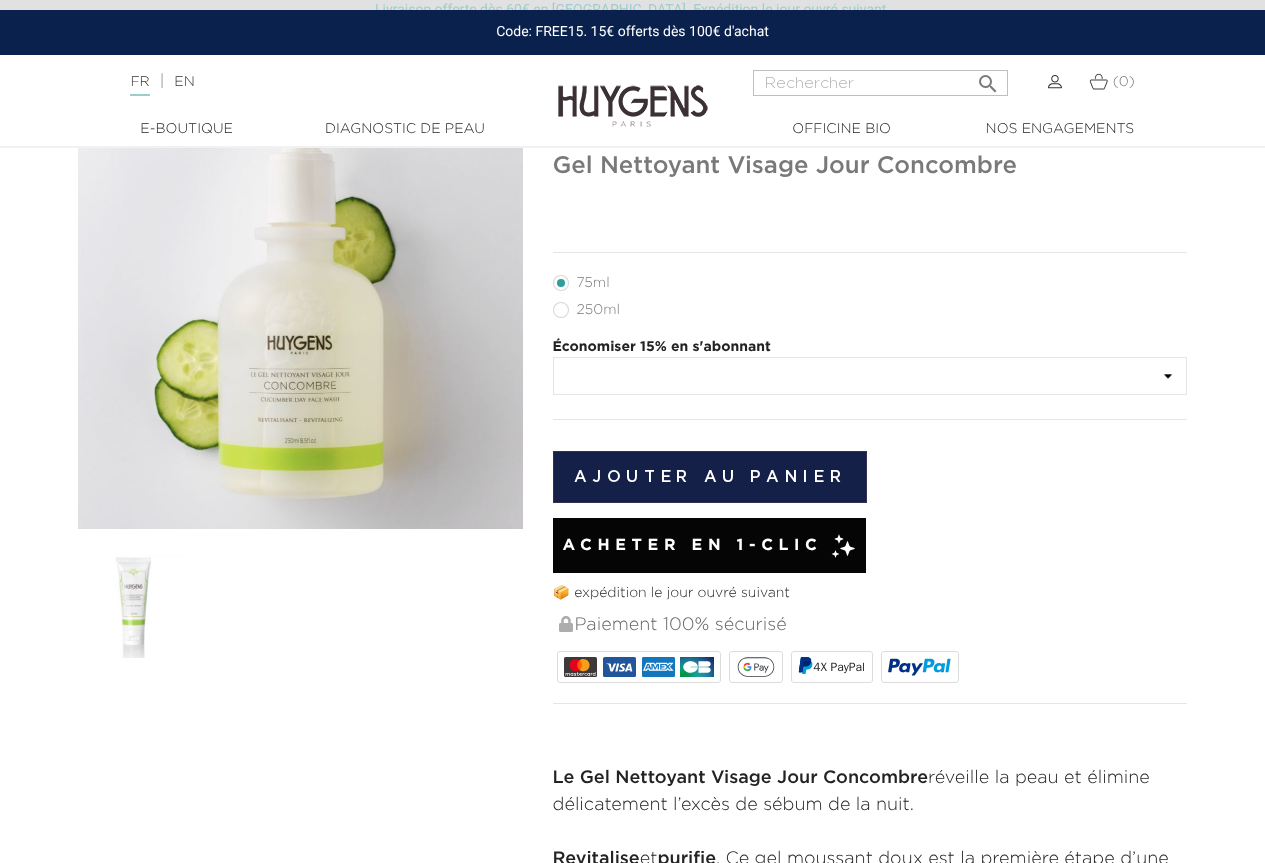 scroll, scrollTop: 0, scrollLeft: 0, axis: both 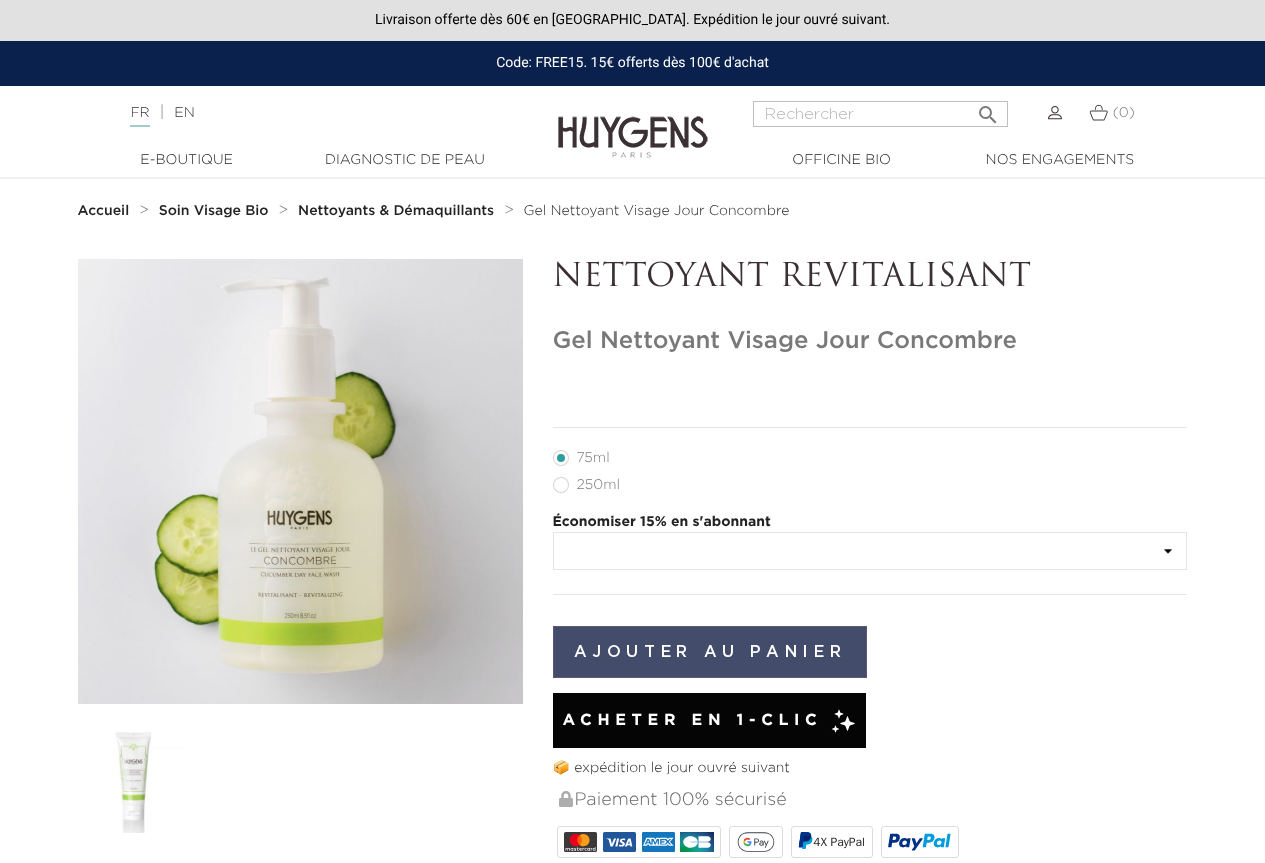 click on "Ajouter au panier" at bounding box center [710, 652] 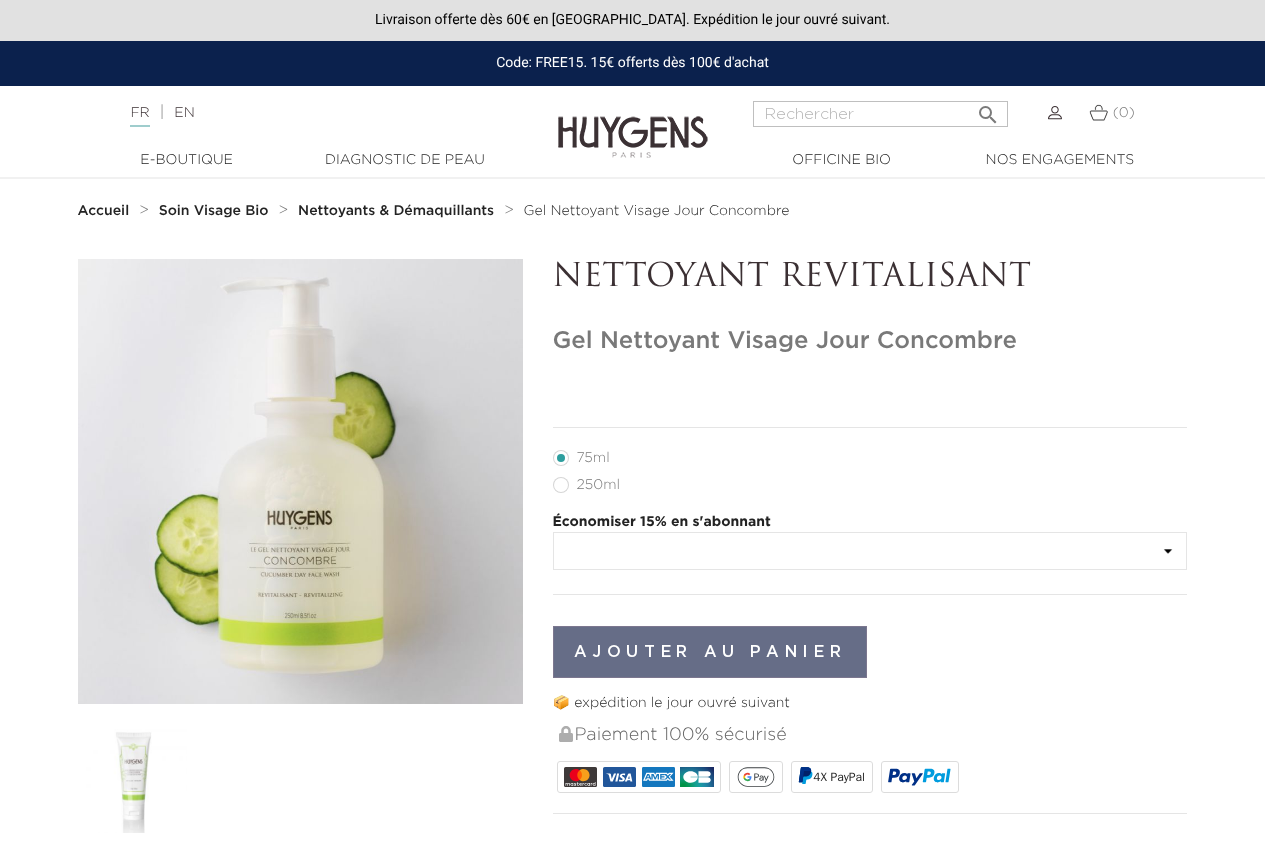 click at bounding box center (870, 551) 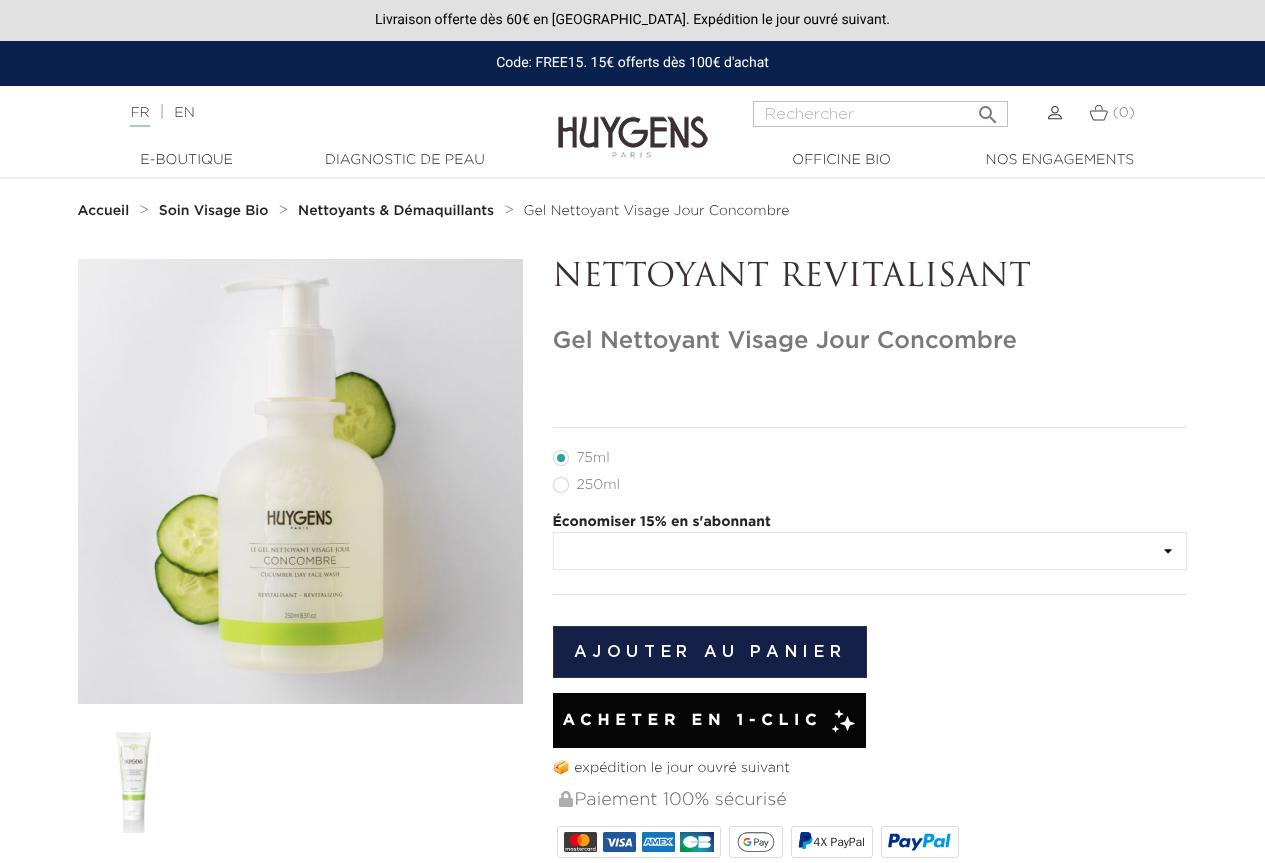 click at bounding box center [870, 551] 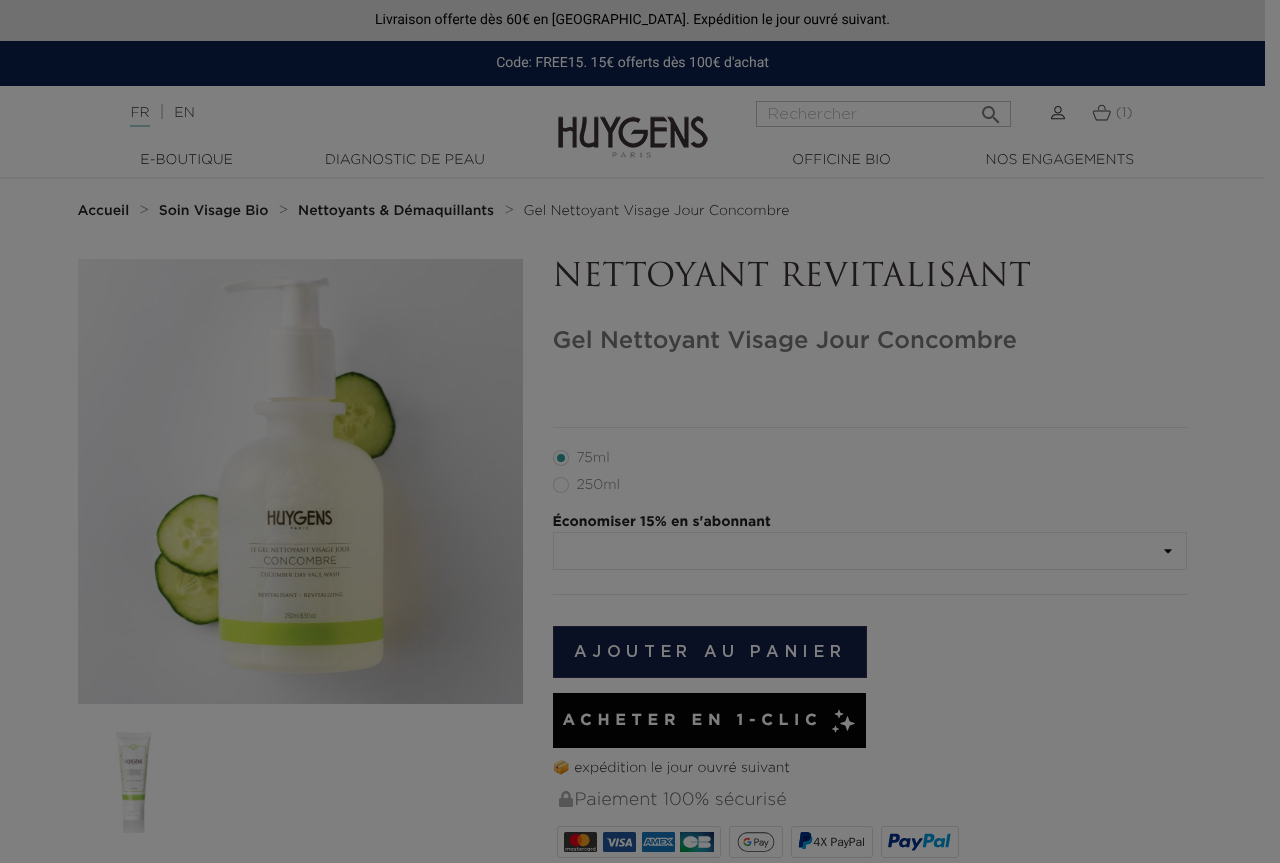 click on "Livraison offerte dès 60€ en France. Expédition le jour ouvré suivant.
Code: FREE15. 15€ offerts dès 100€ d'achat
Langue :
FR
|                 EN
Français
English

Rechercher
(1)
" at bounding box center (640, 431) 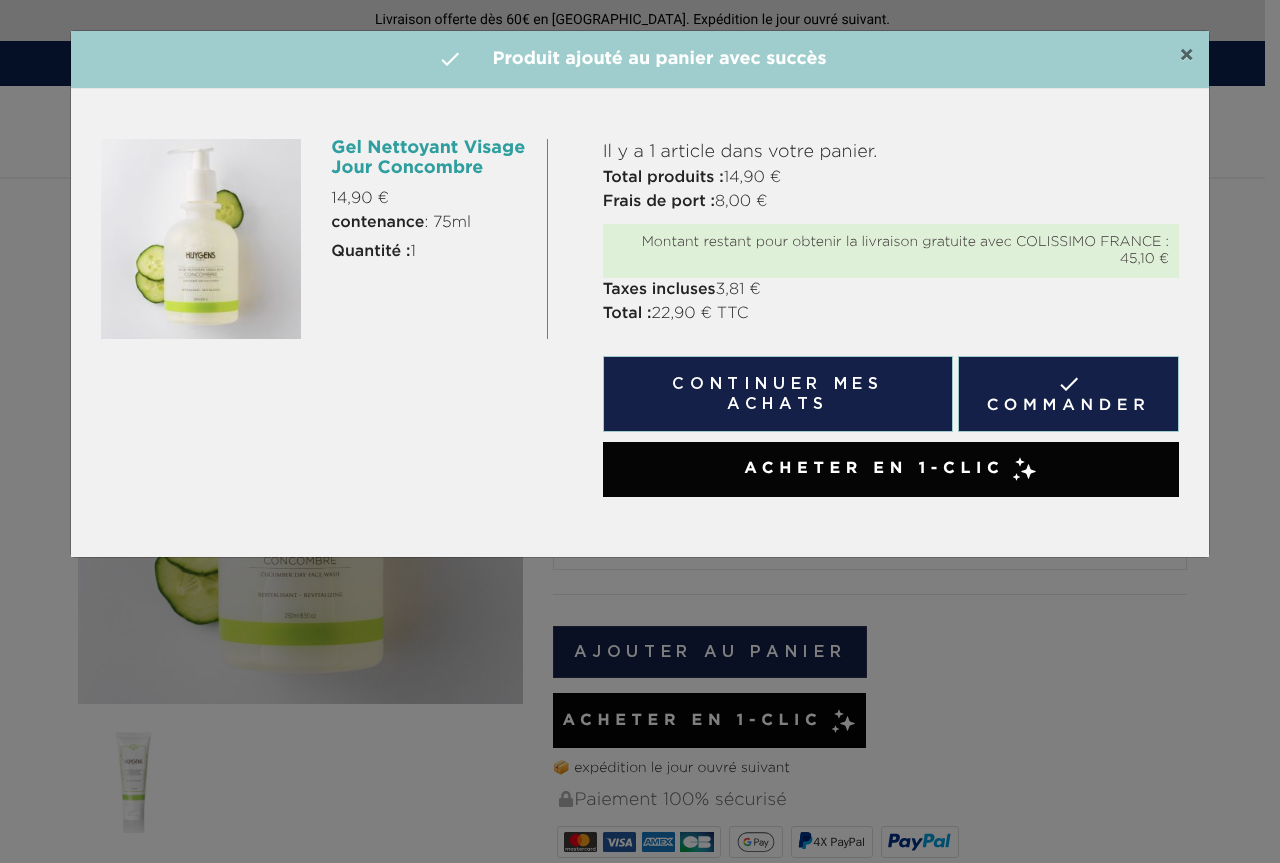 click on "×" at bounding box center (1186, 56) 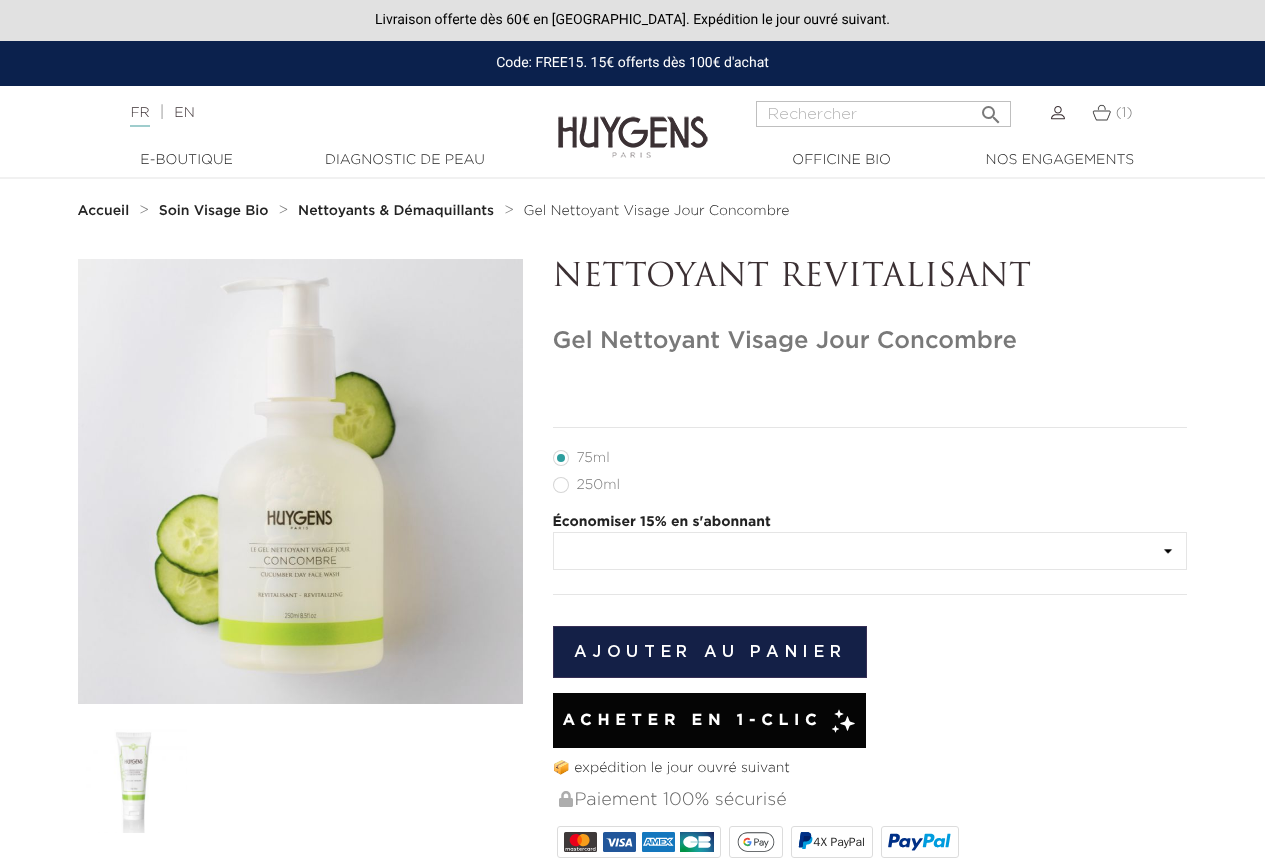 click on "250ml" at bounding box center [598, 485] 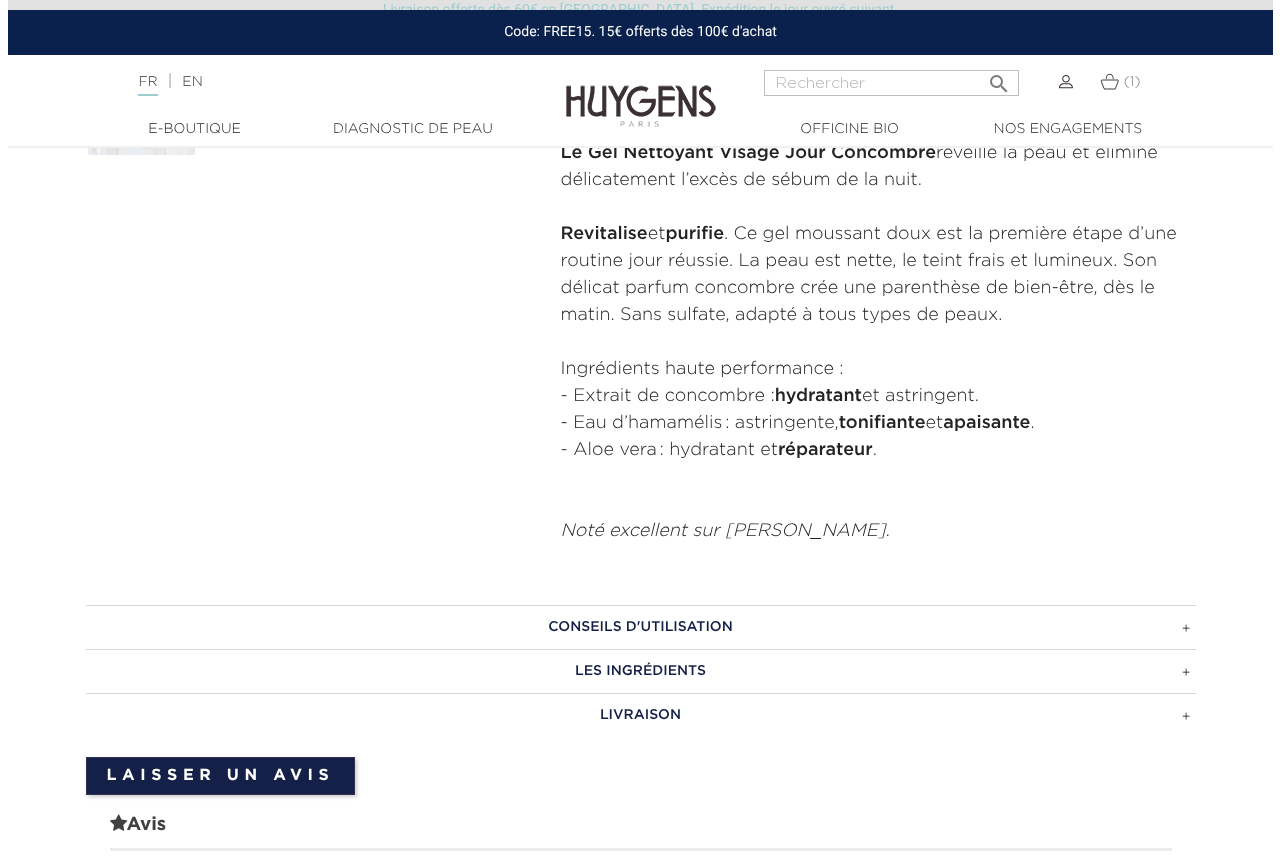 scroll, scrollTop: 100, scrollLeft: 0, axis: vertical 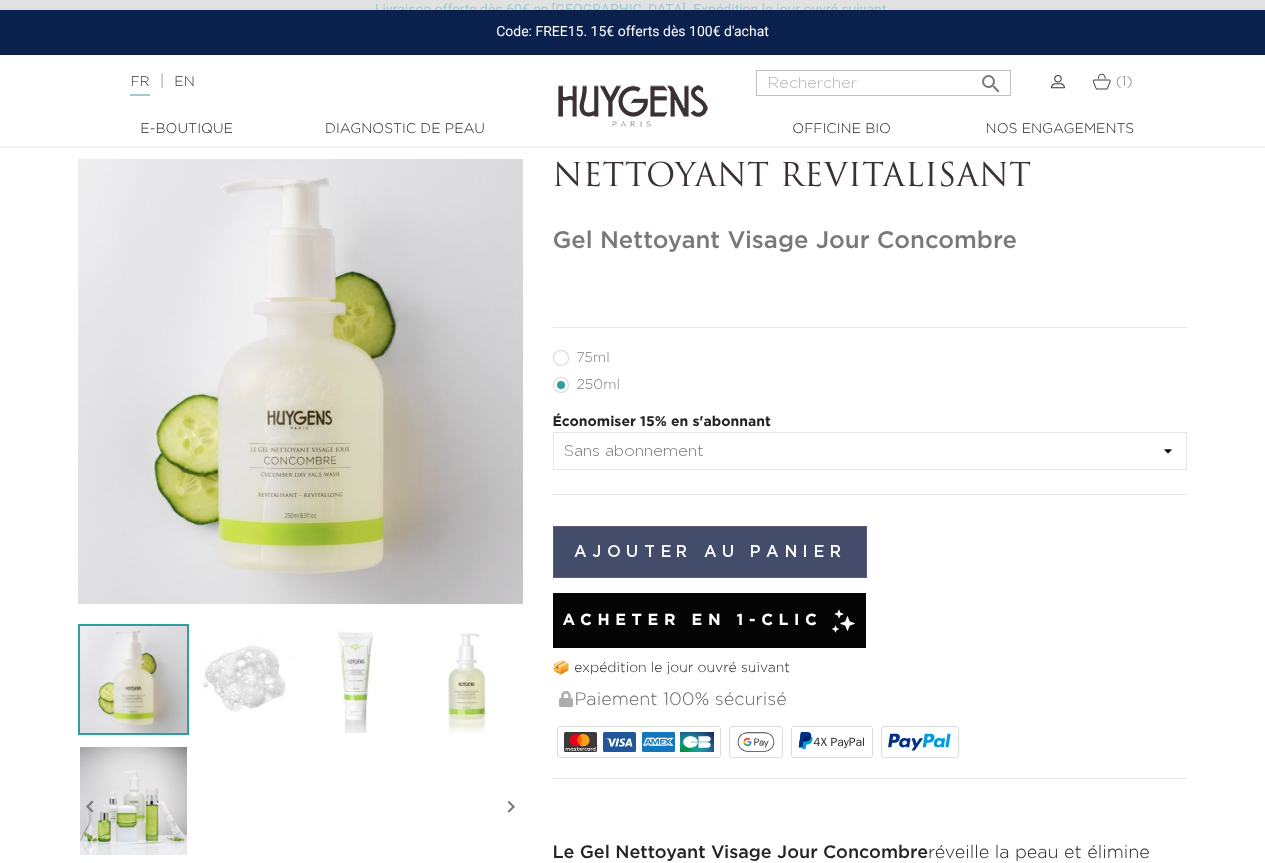 click on "Ajouter au panier" at bounding box center [710, 552] 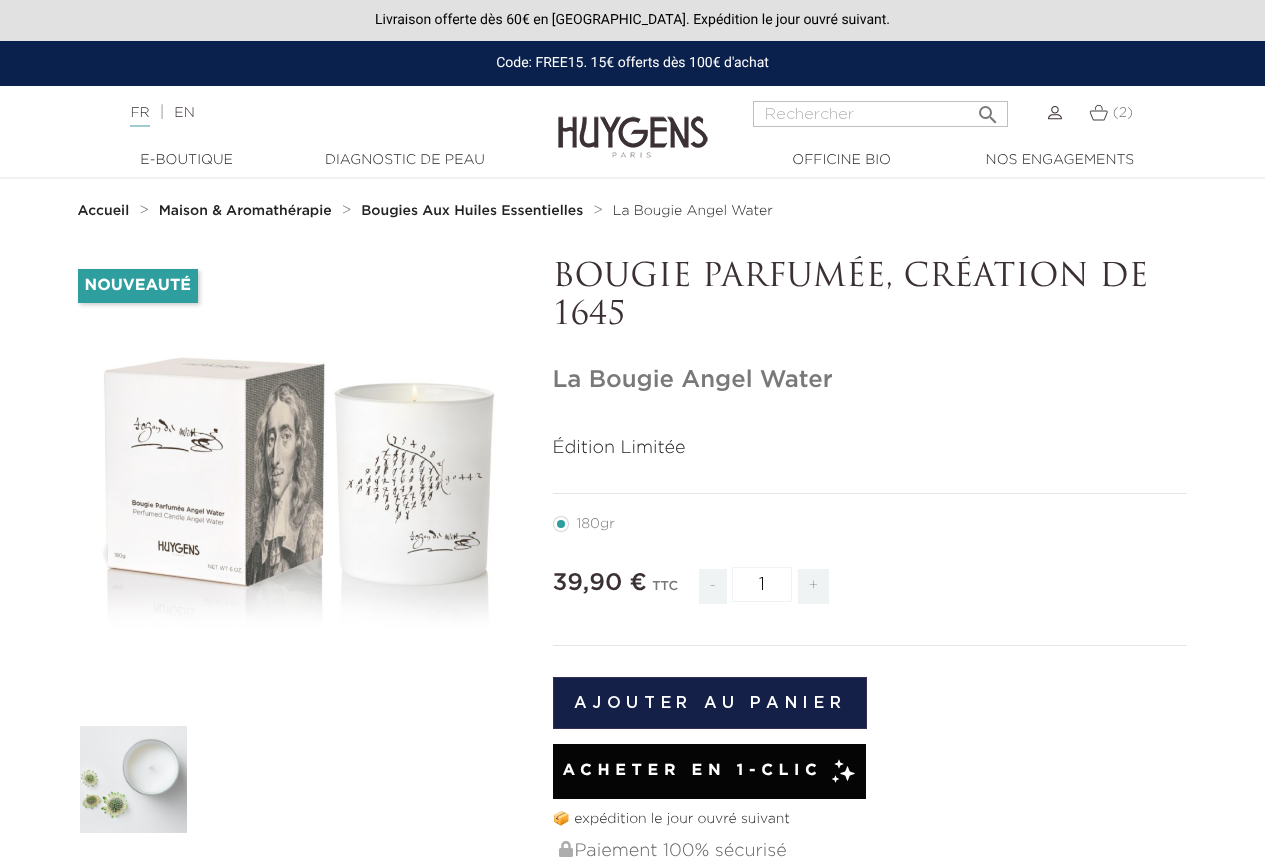 scroll, scrollTop: 0, scrollLeft: 0, axis: both 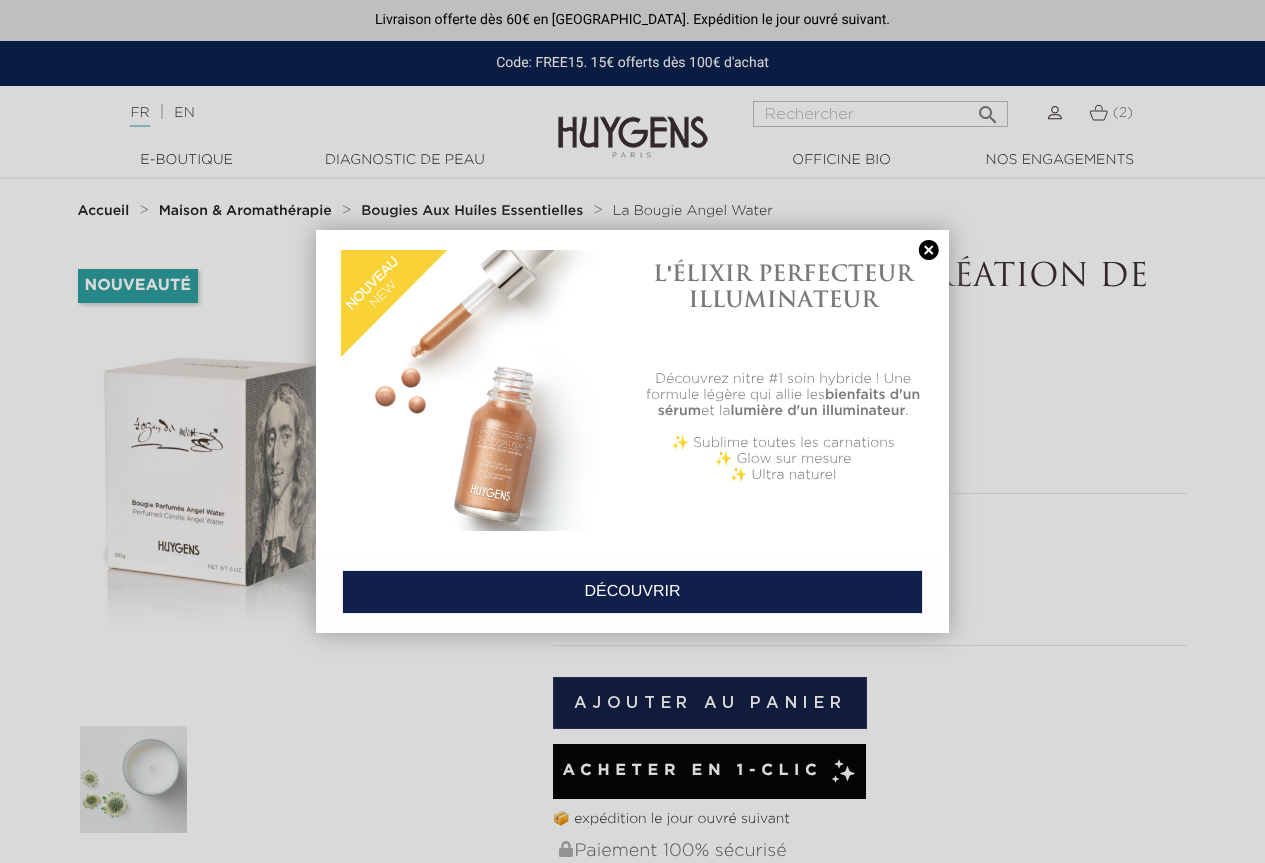 click at bounding box center (929, 250) 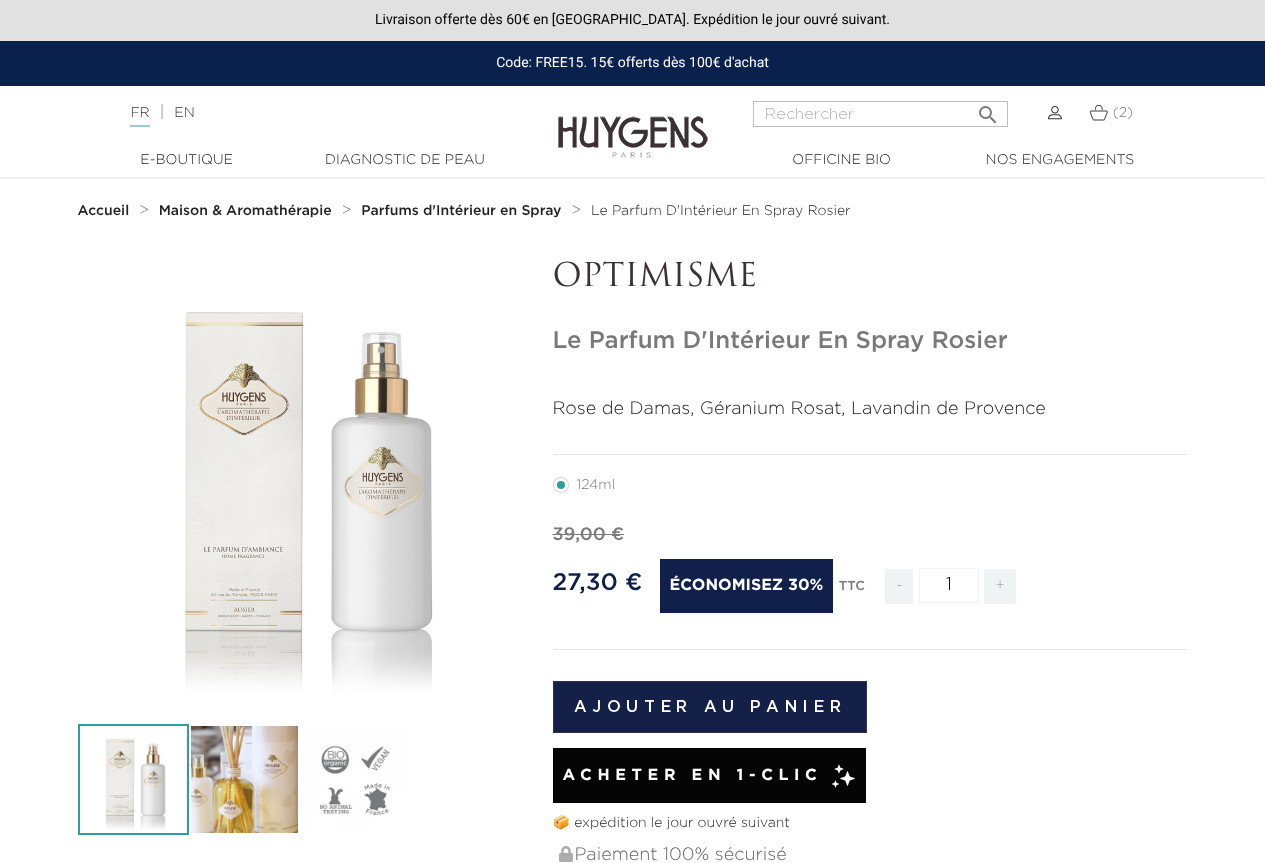 scroll, scrollTop: 0, scrollLeft: 0, axis: both 